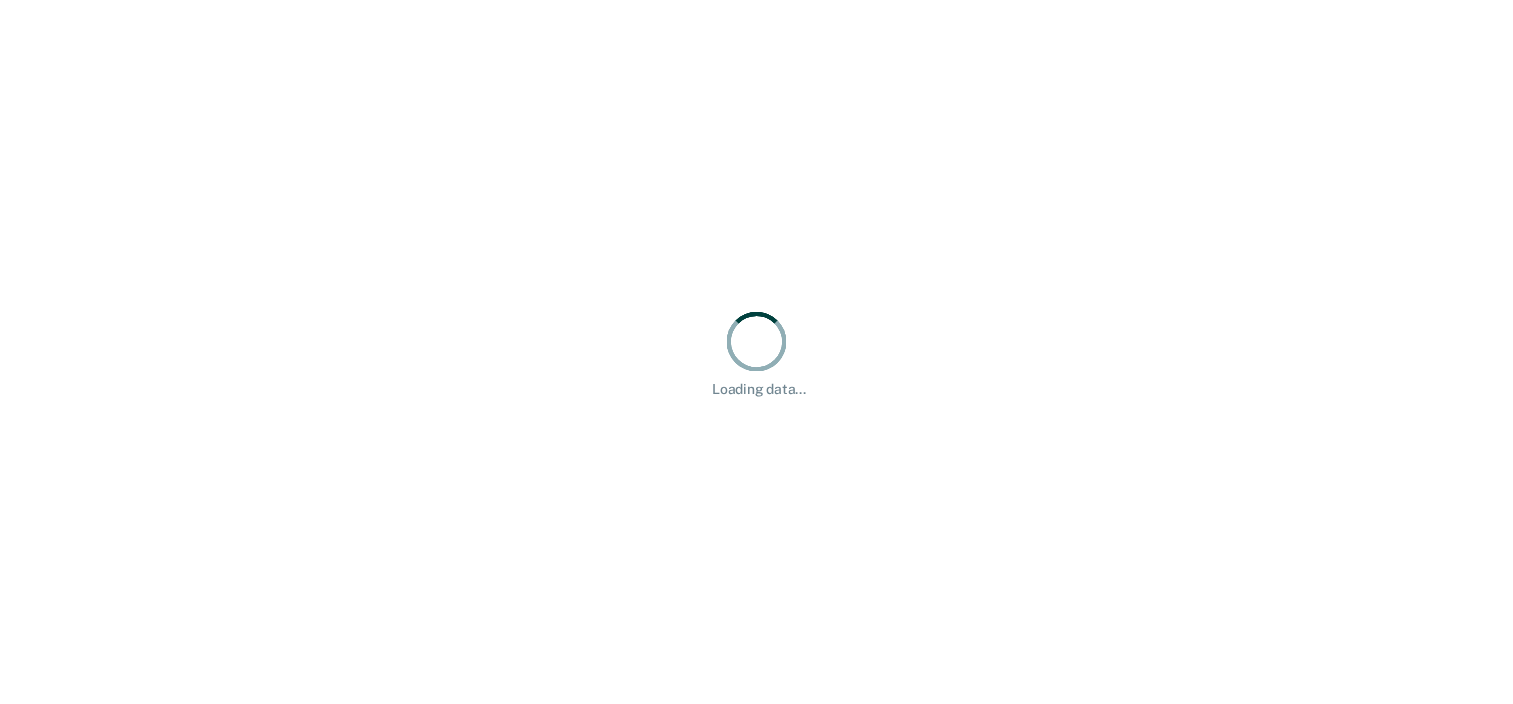 scroll, scrollTop: 0, scrollLeft: 0, axis: both 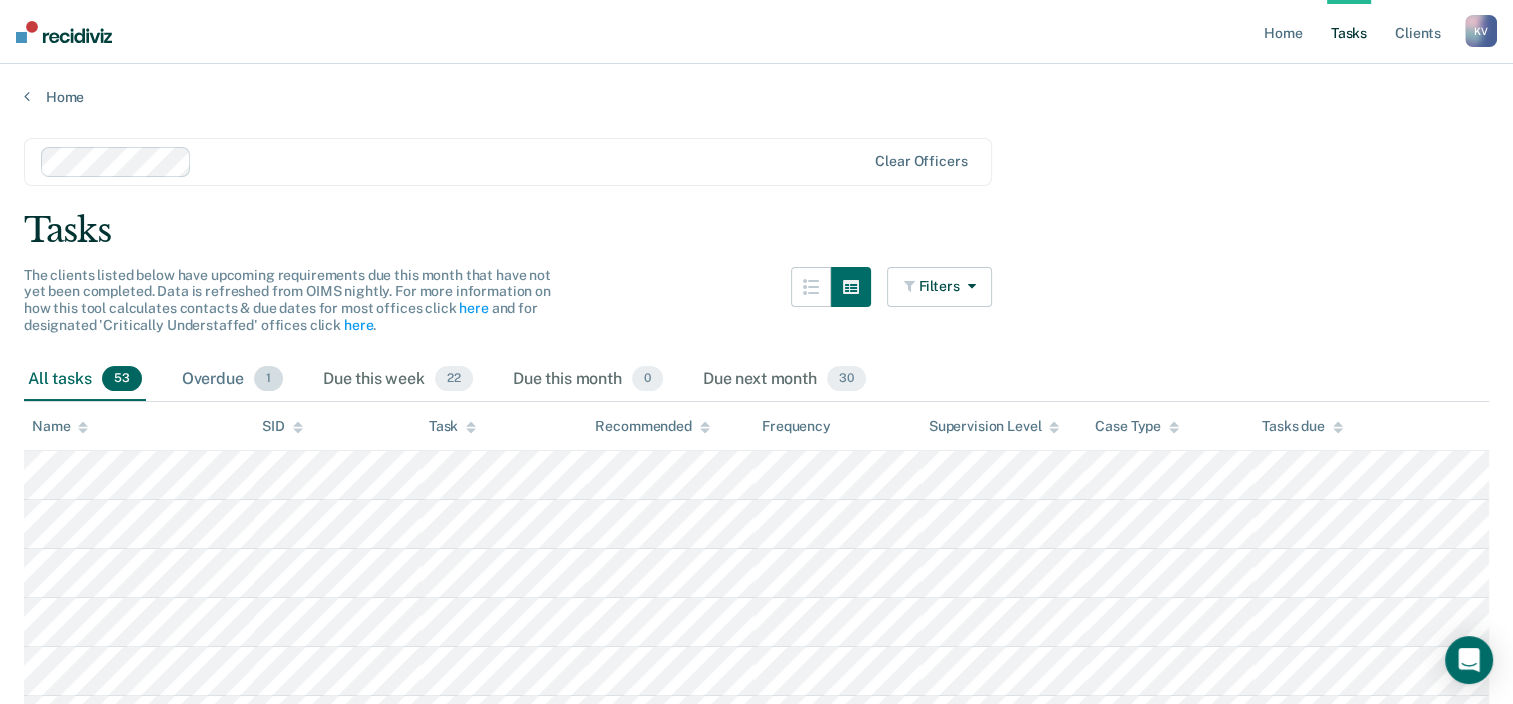 click on "Overdue 1" at bounding box center [232, 380] 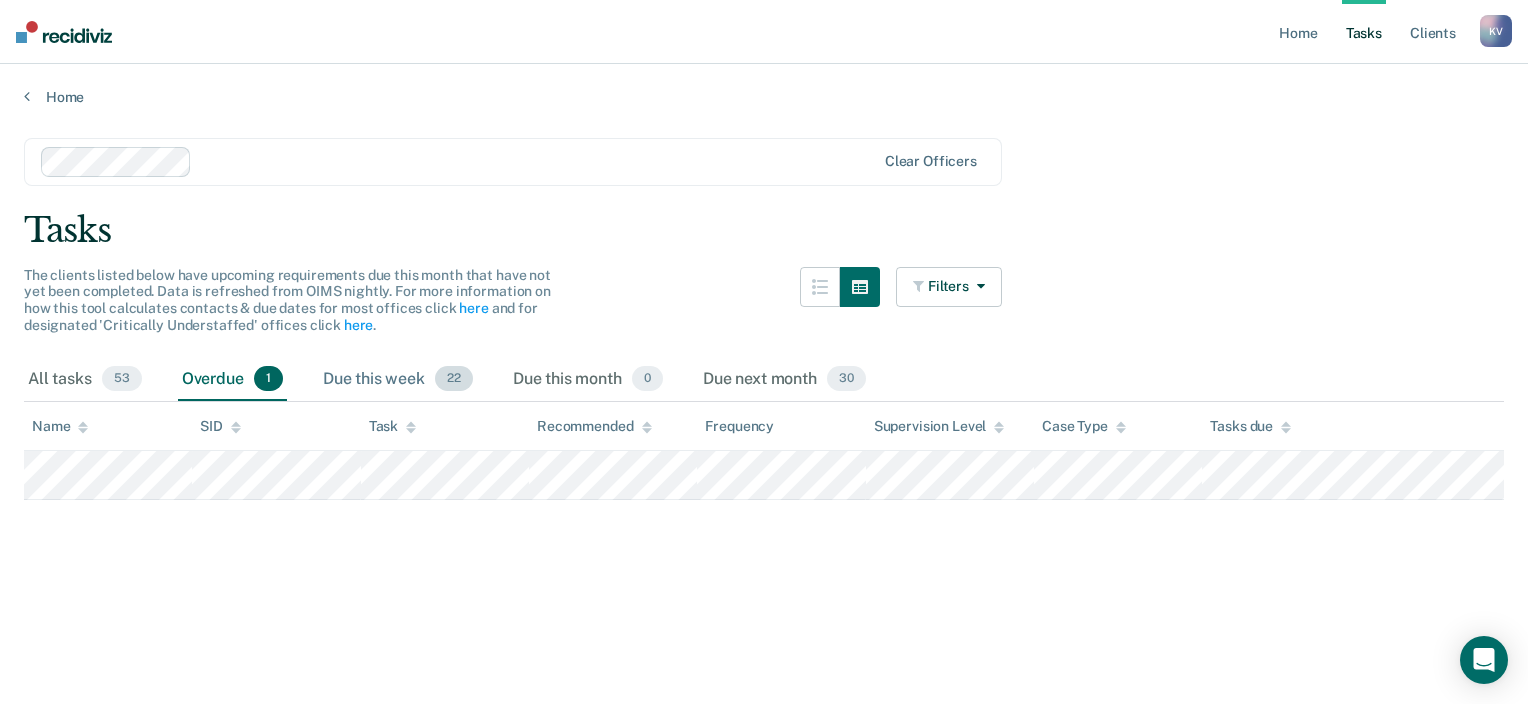 click on "Due this week 22" at bounding box center (398, 380) 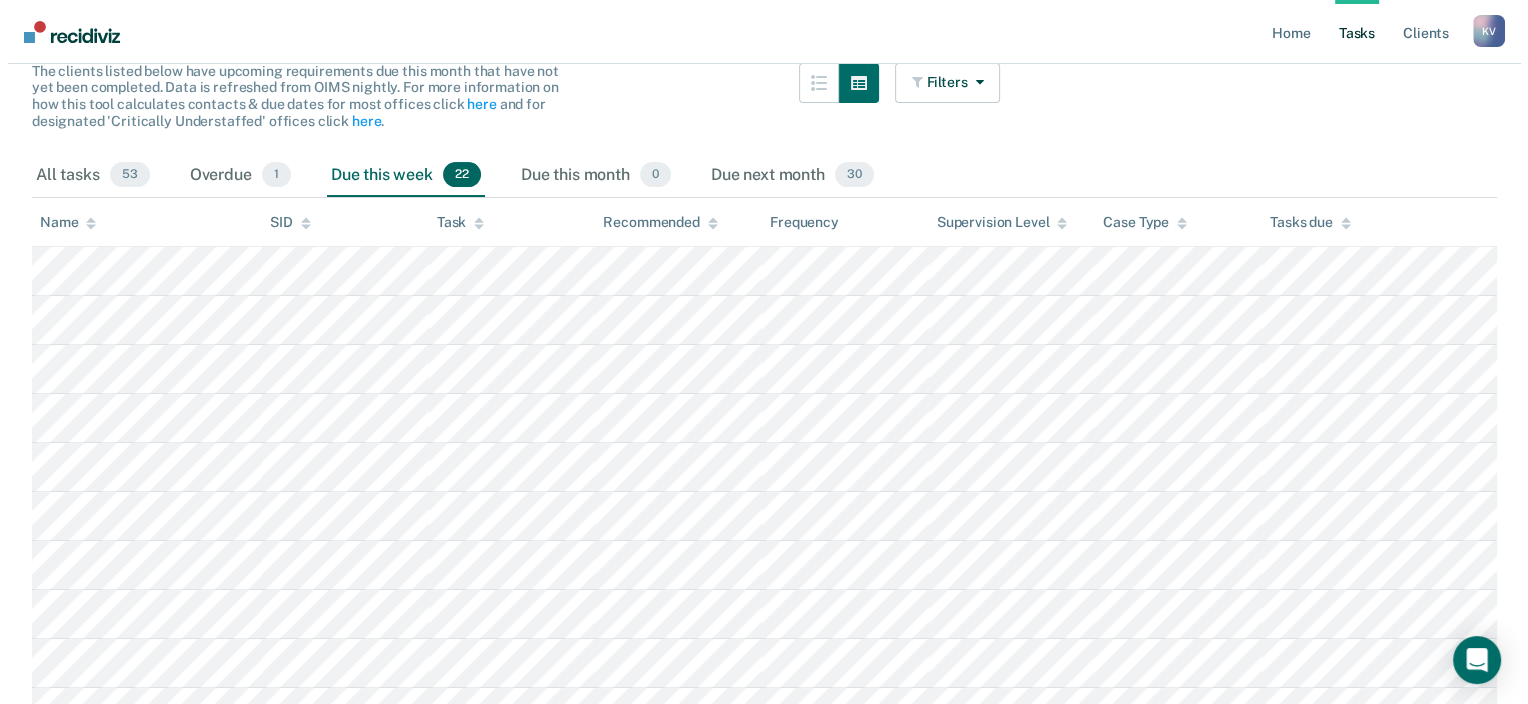 scroll, scrollTop: 0, scrollLeft: 0, axis: both 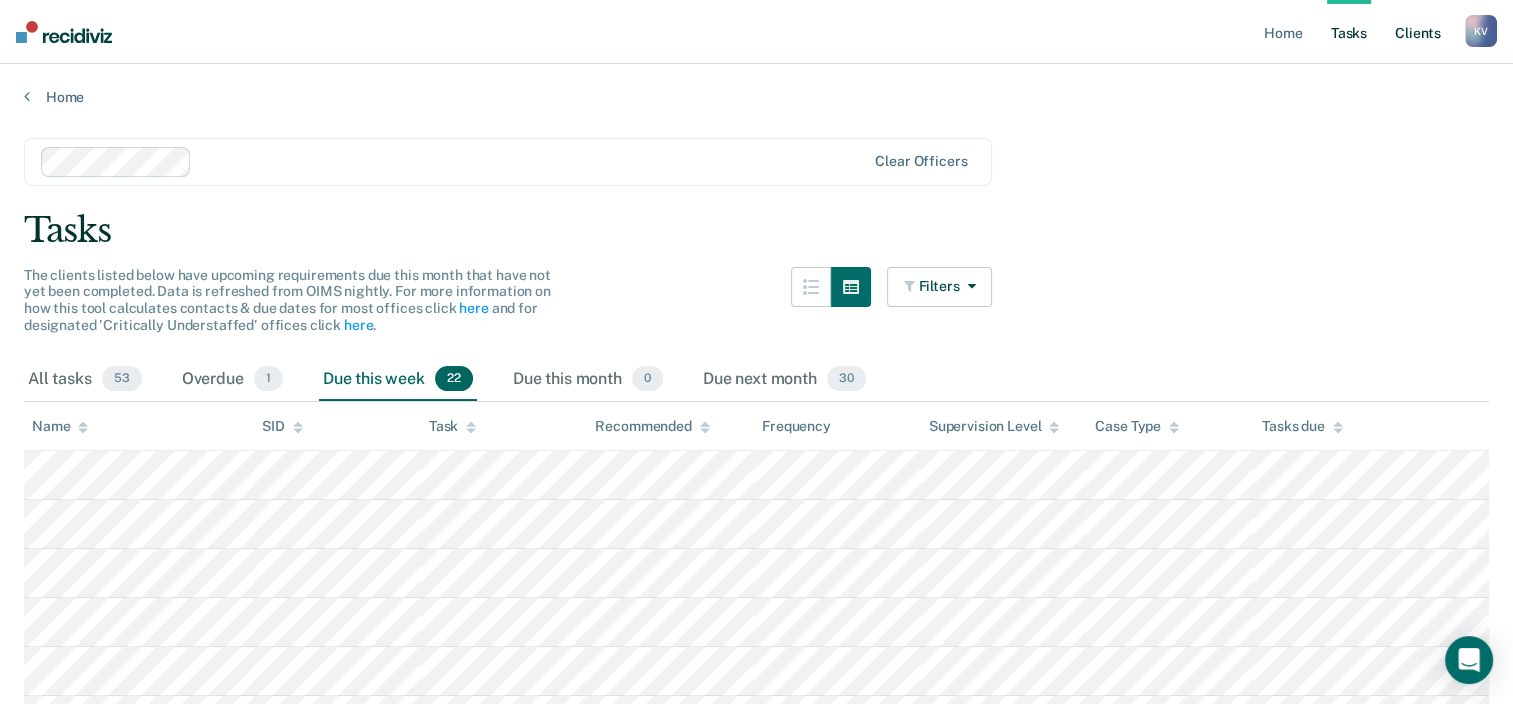 click on "Client s" at bounding box center [1418, 32] 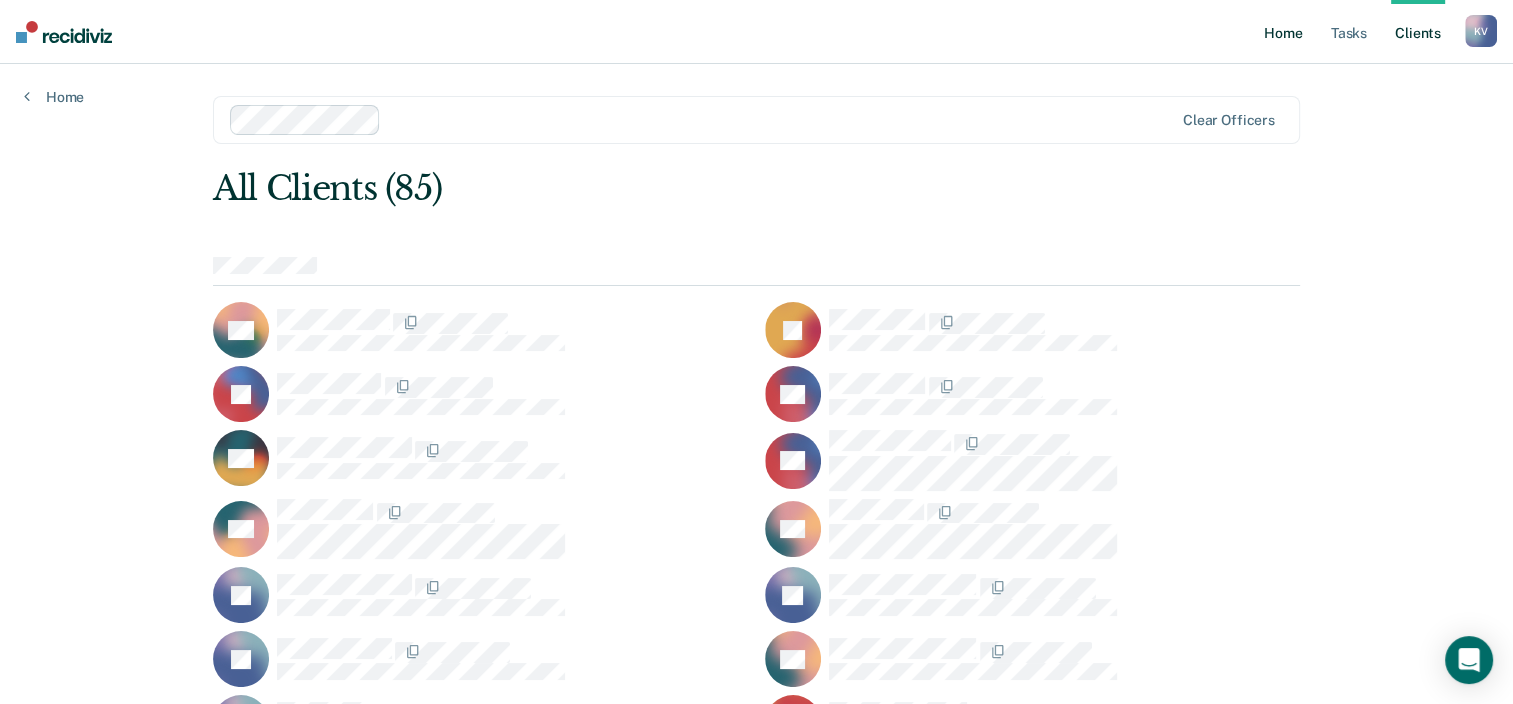 click on "Home" at bounding box center [1283, 32] 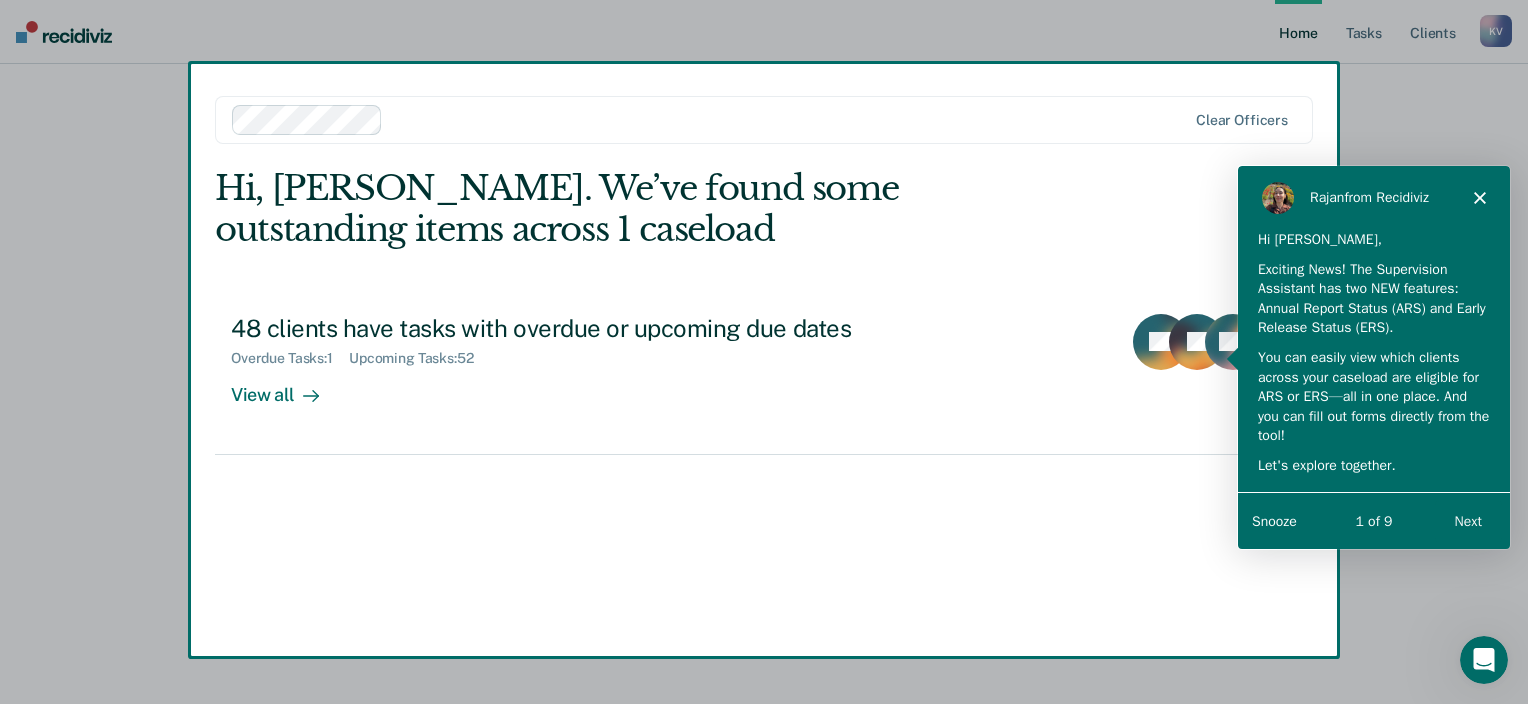scroll, scrollTop: 0, scrollLeft: 0, axis: both 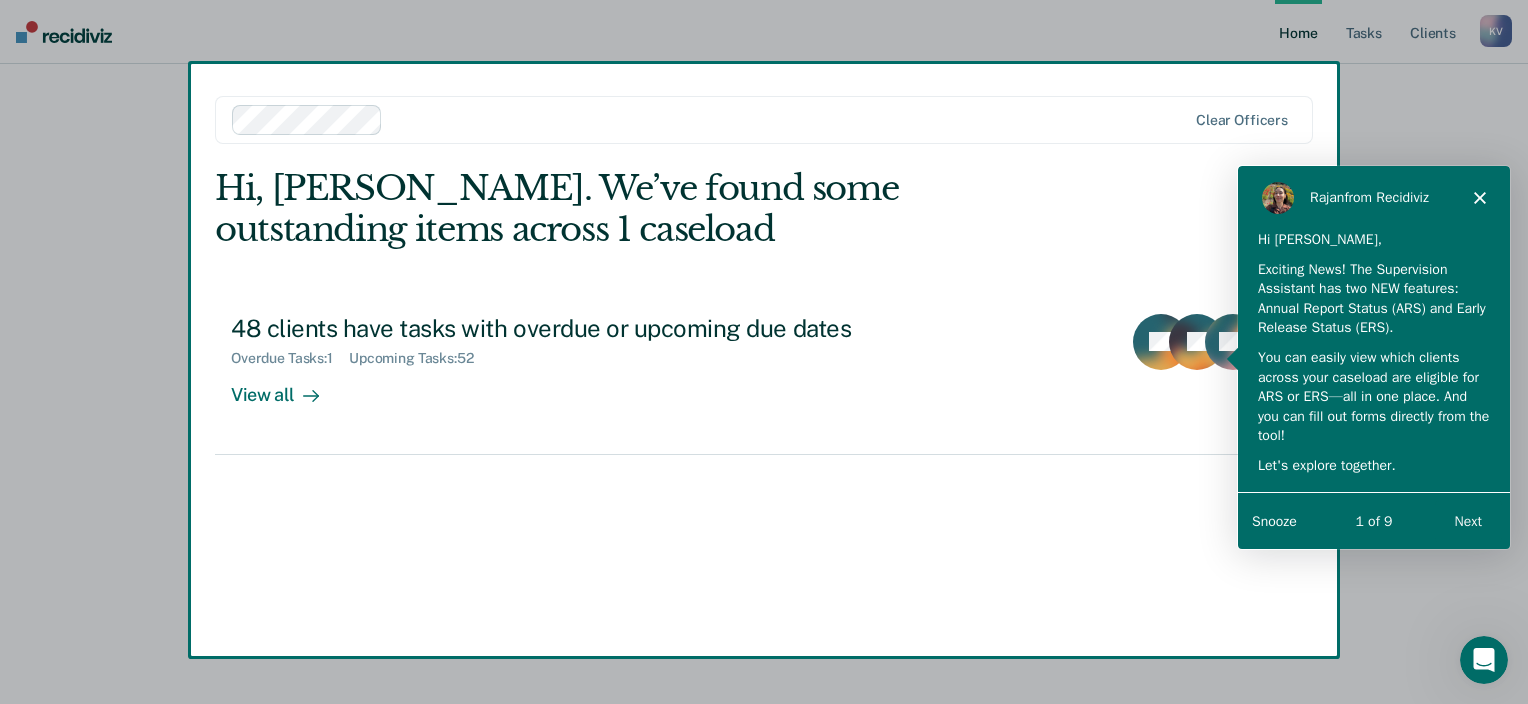 click on "Next" at bounding box center (1467, 520) 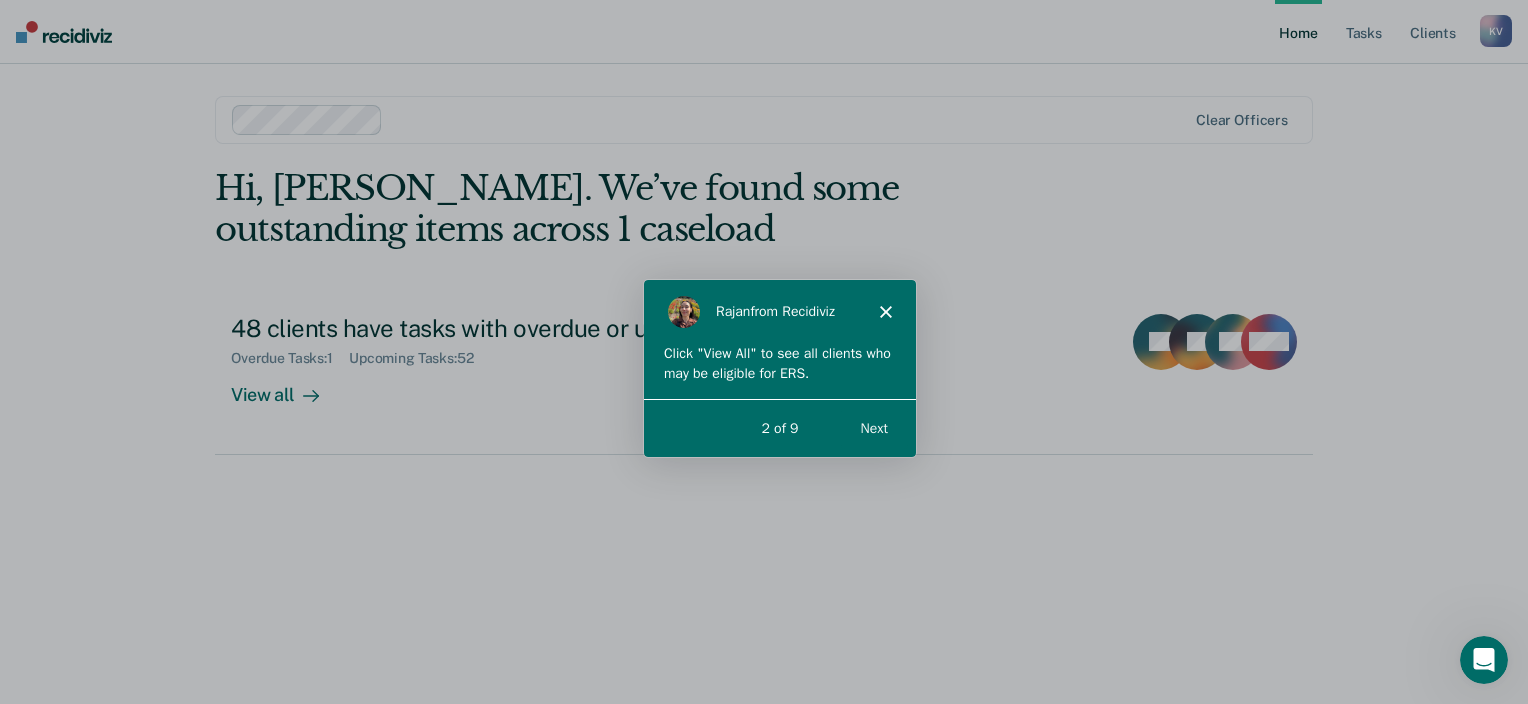 scroll, scrollTop: 0, scrollLeft: 0, axis: both 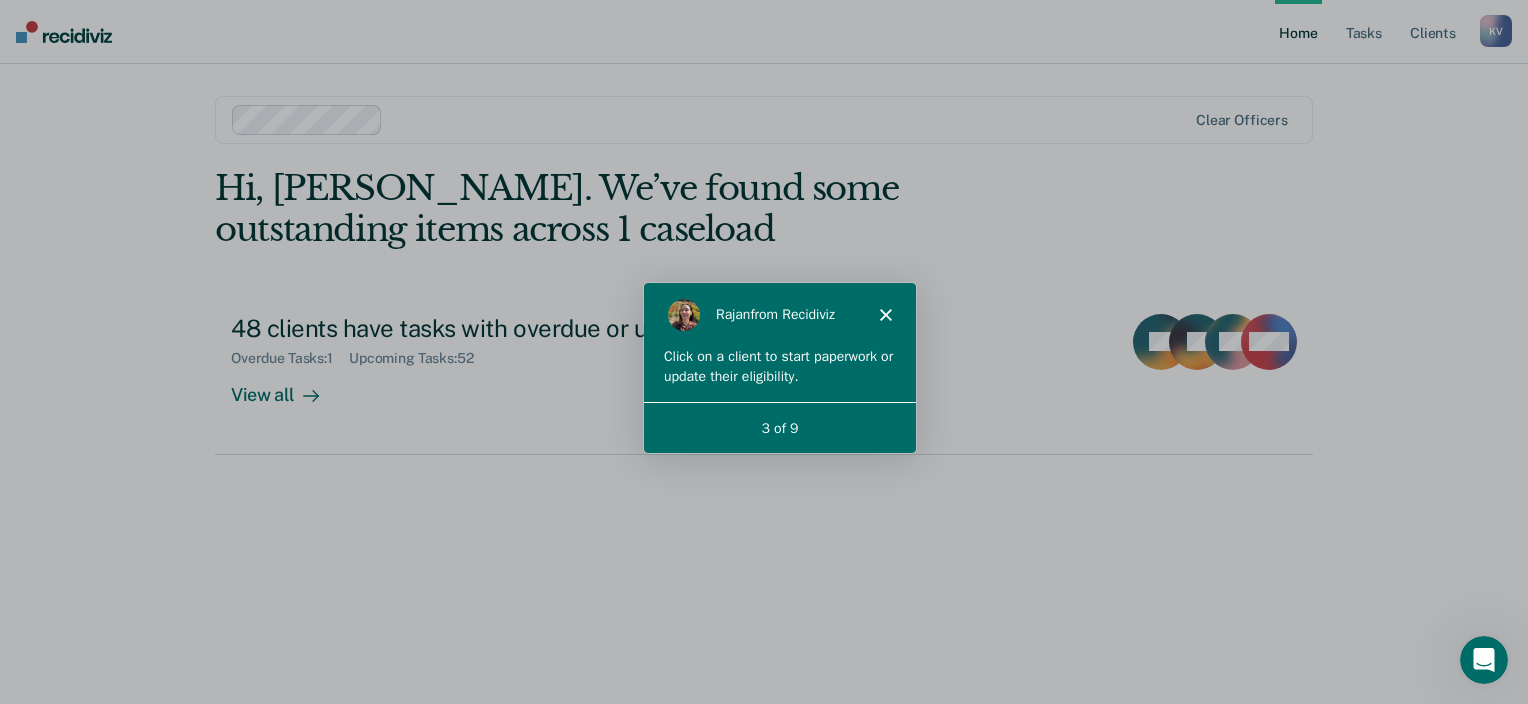 click on "3 of 9" at bounding box center [779, 427] 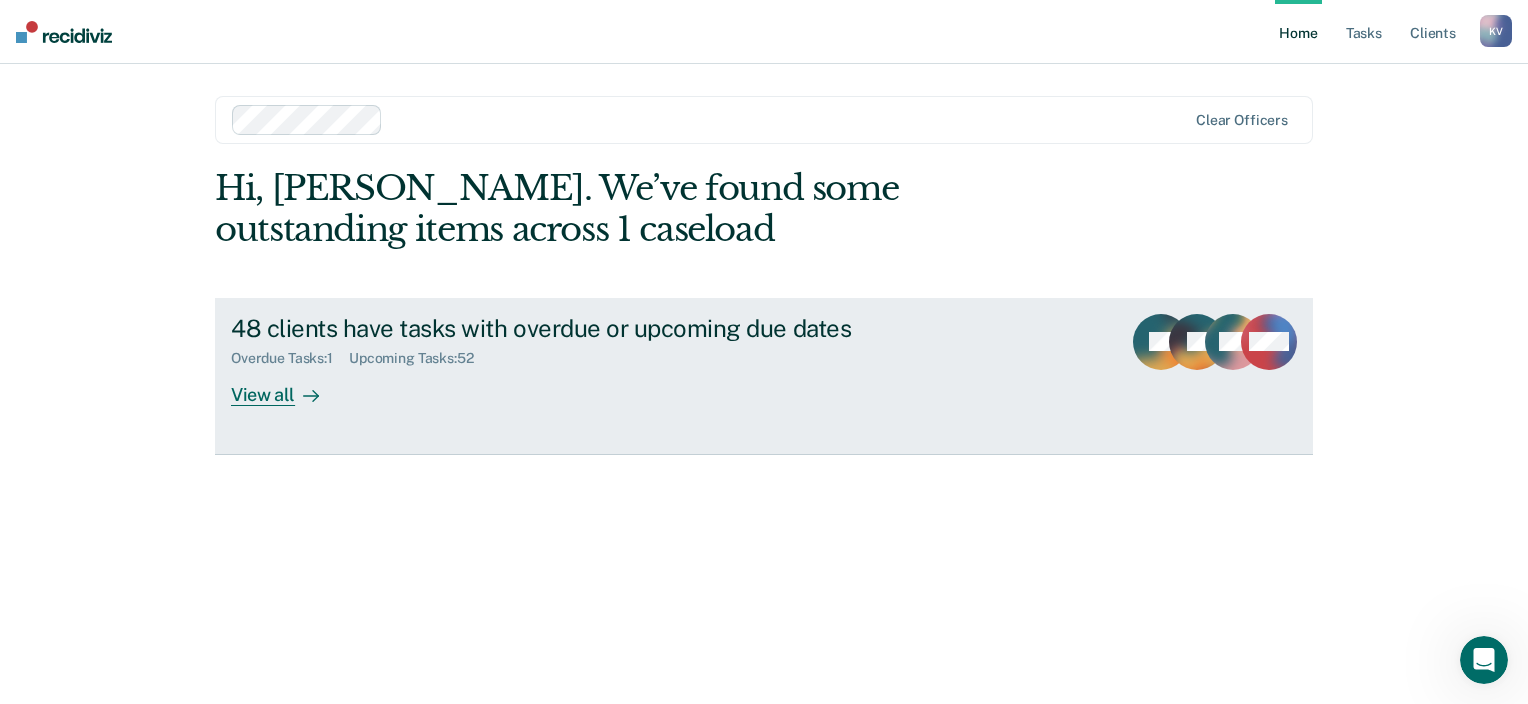 click on "Overdue Tasks :  1 Upcoming Tasks :  52" at bounding box center [582, 354] 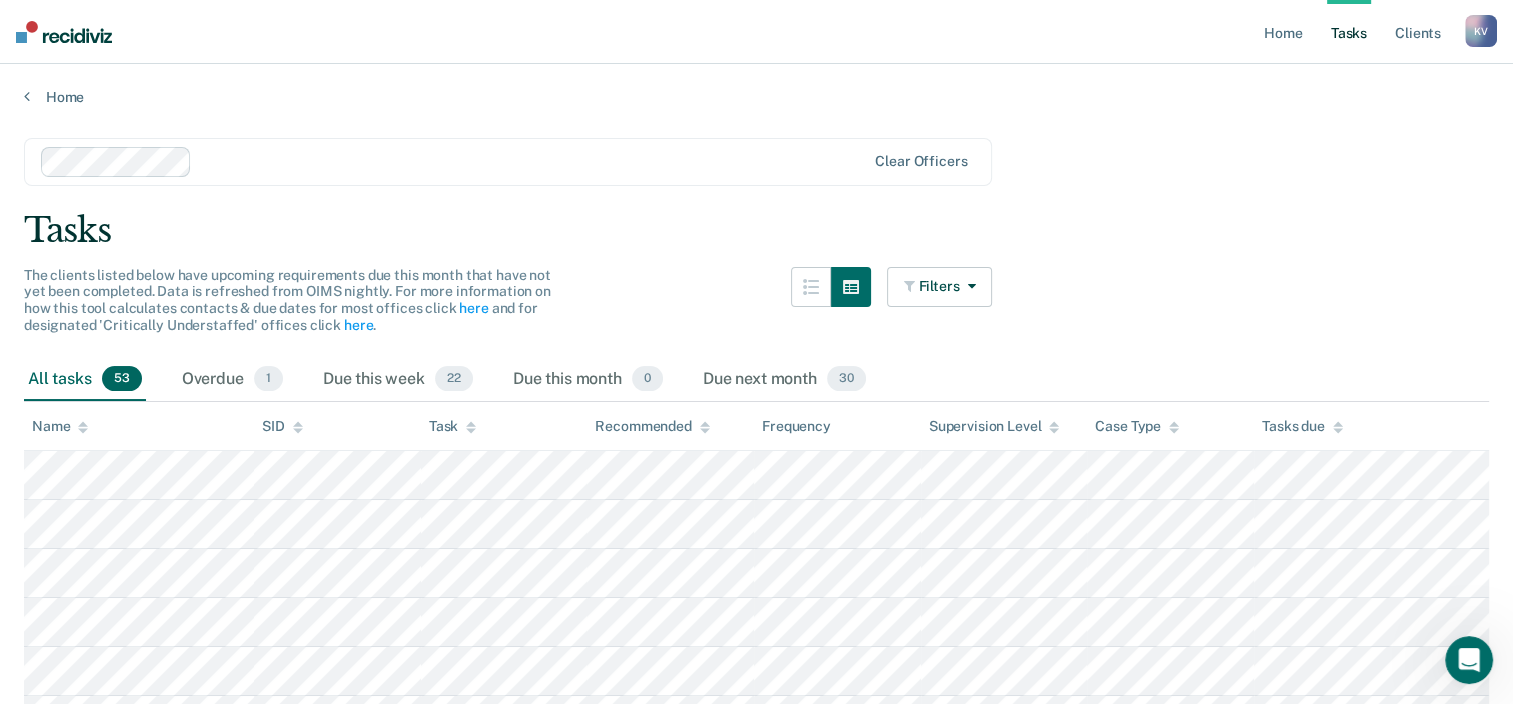 click on "All tasks 53" at bounding box center (85, 380) 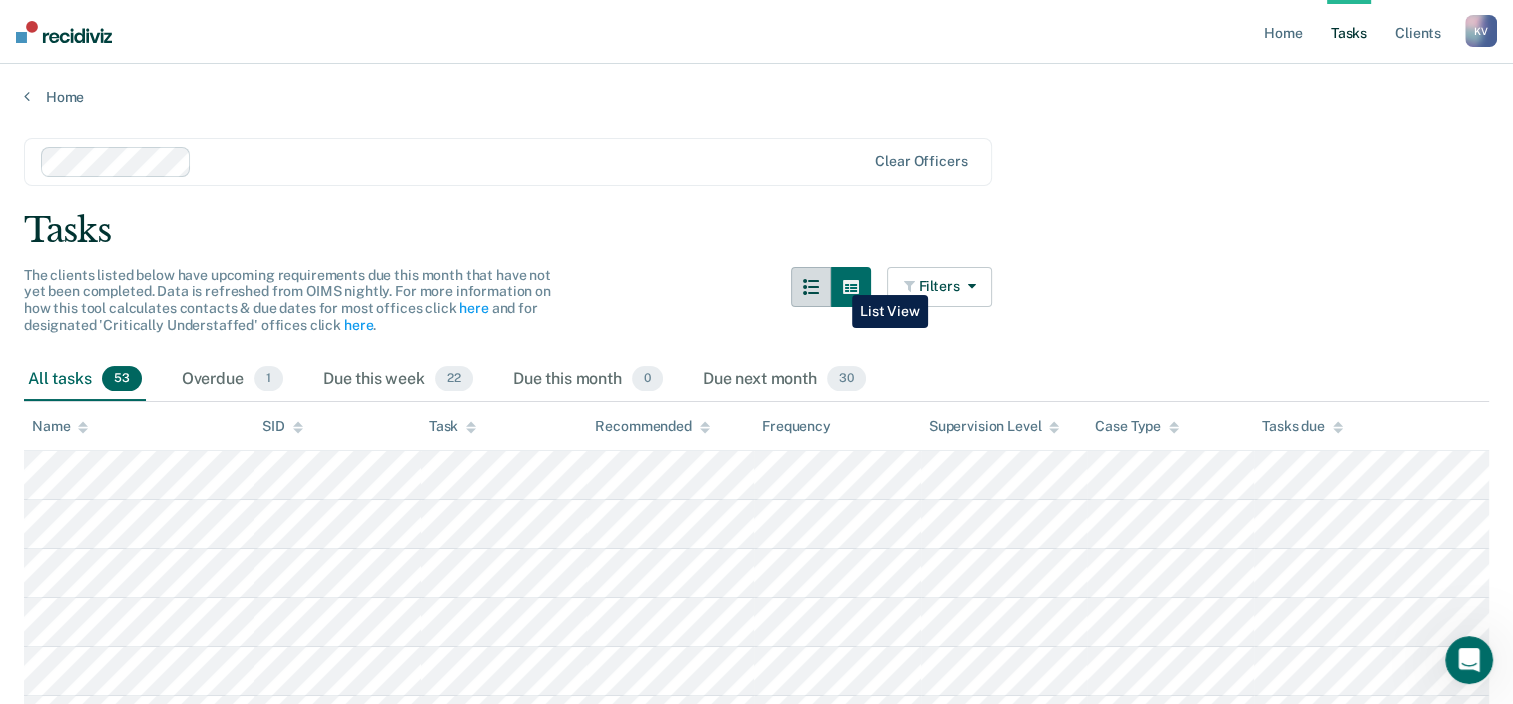 click at bounding box center (811, 287) 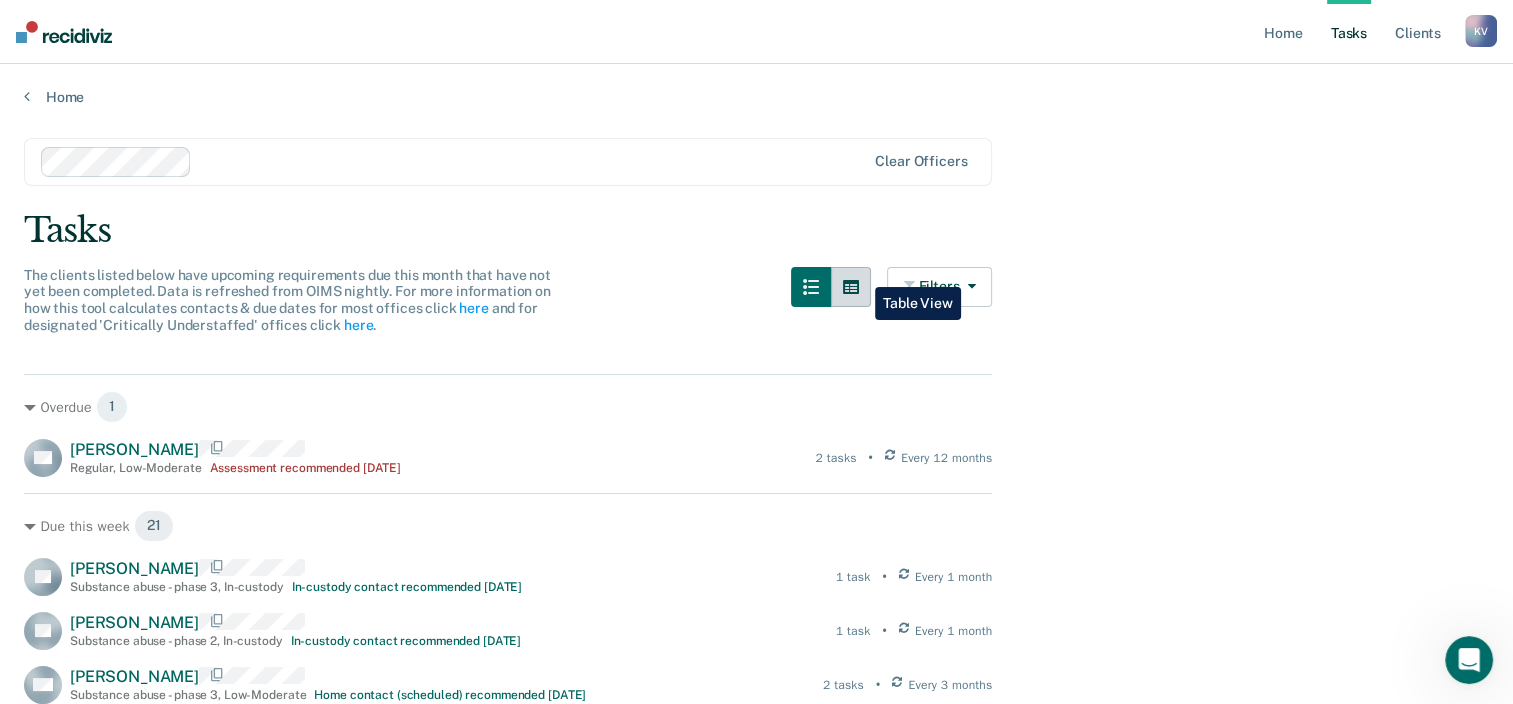 click at bounding box center [851, 287] 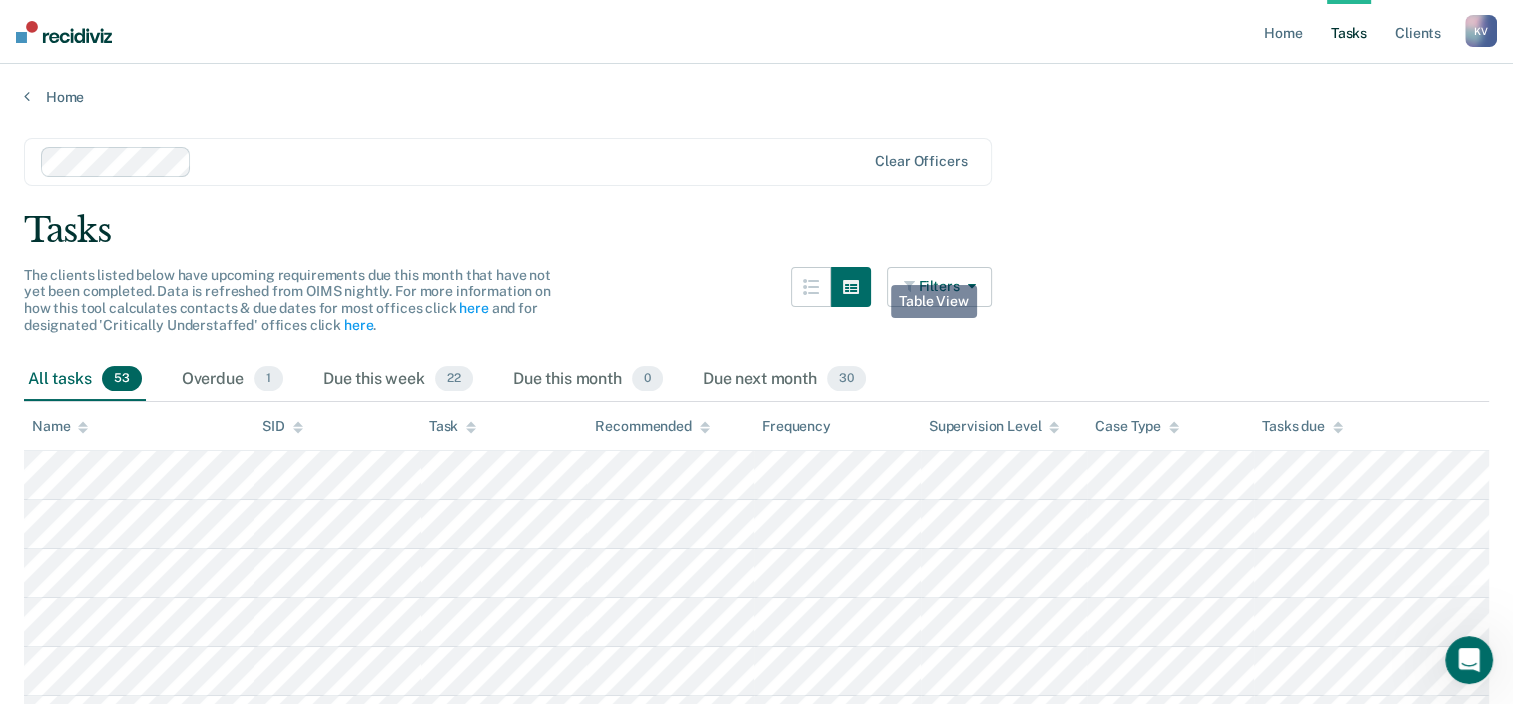 click on "Filters" at bounding box center [940, 287] 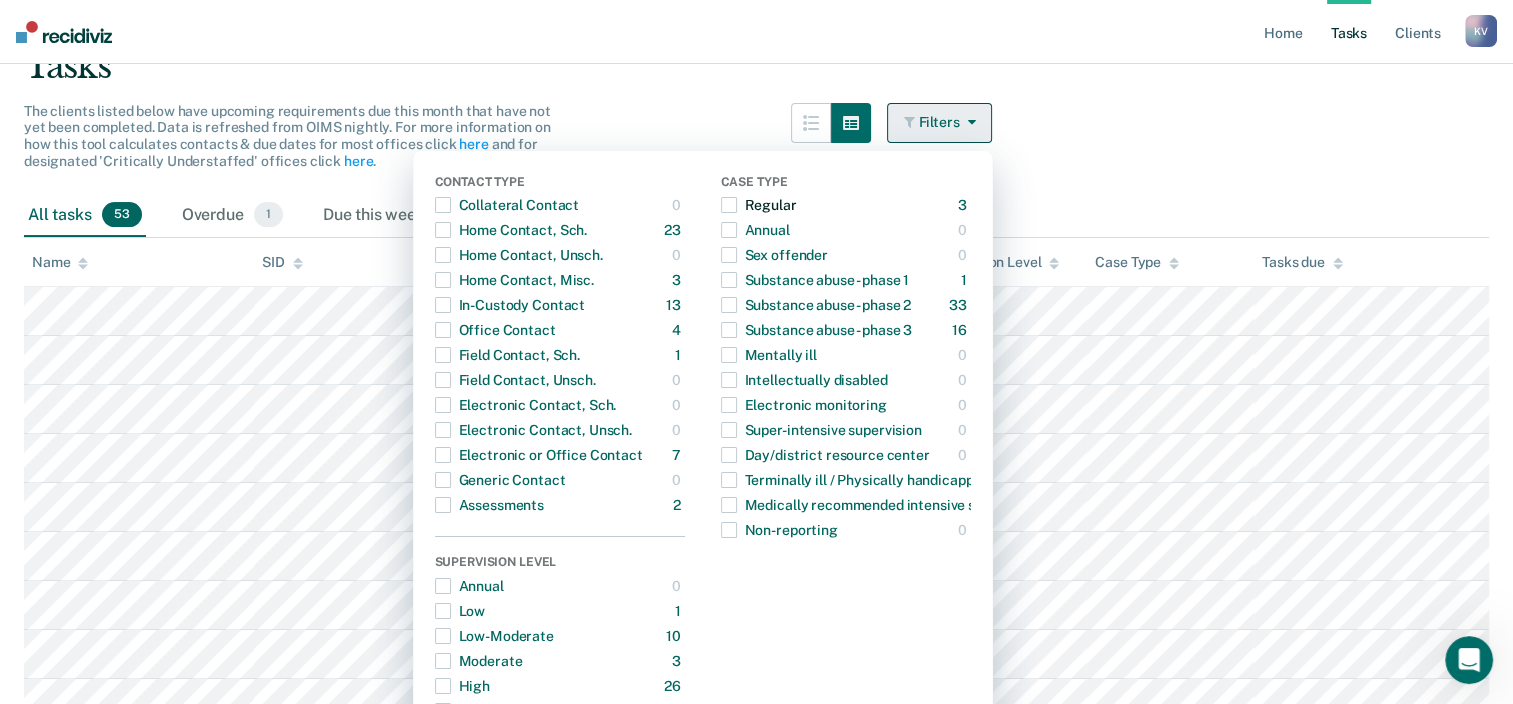 scroll, scrollTop: 200, scrollLeft: 0, axis: vertical 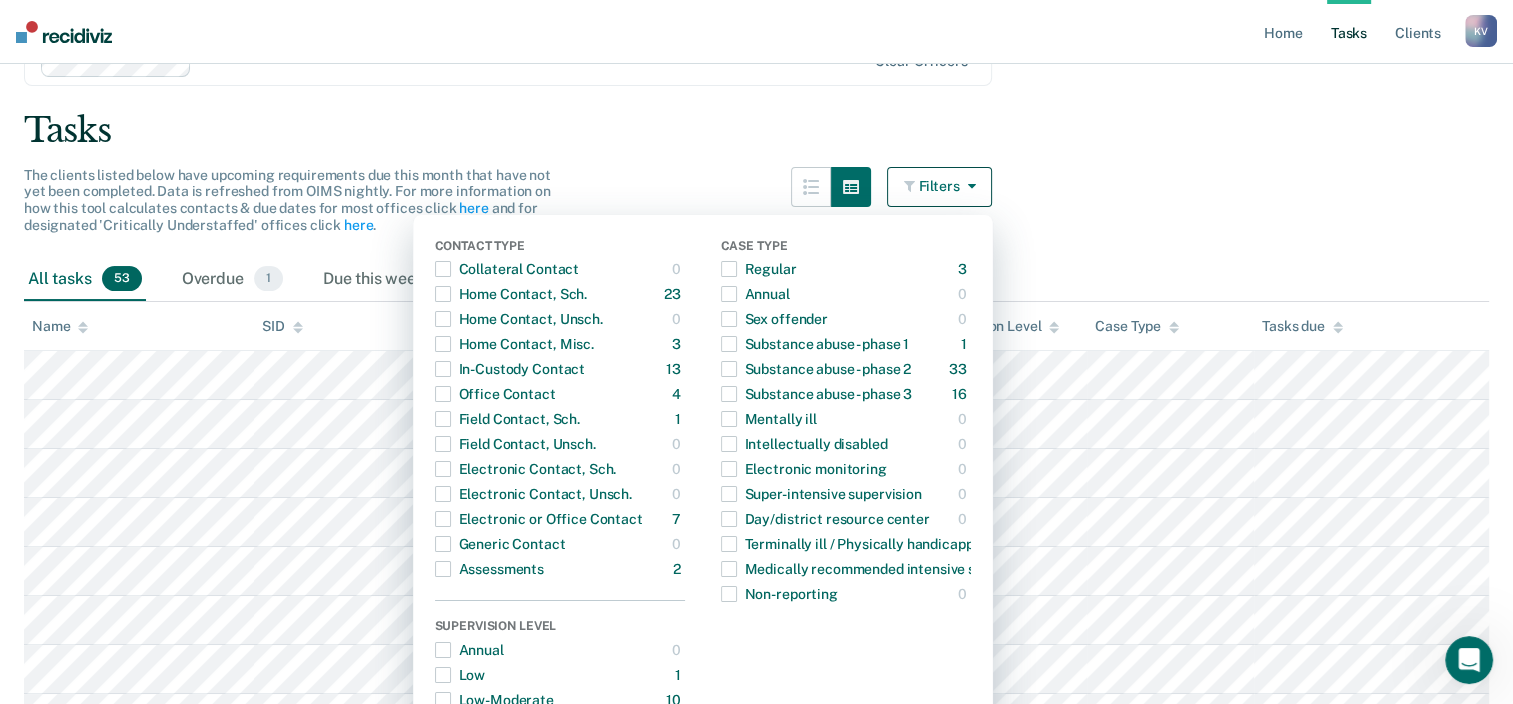 click on "Clear   officers Tasks The clients listed below have upcoming requirements due this month that have not yet been completed. Data is refreshed from OIMS nightly. For more information on how this tool calculates contacts & due dates for most offices click   here   and for designated 'Critically Understaffed' offices click   here .  Filters Contact Type Collateral Contact 0 ONLY Home Contact, Sch. 23 ONLY Home Contact, Unsch. 0 ONLY Home Contact, Misc. 3 ONLY In-Custody Contact 13 ONLY Office Contact 4 ONLY Field Contact, Sch. 1 ONLY Field Contact, Unsch. 0 ONLY Electronic Contact, Sch. 0 ONLY Electronic Contact, Unsch. 0 ONLY Electronic or Office Contact 7 ONLY Generic Contact 0 ONLY Assessments 2 ONLY Supervision Level Annual 0 ONLY Low 1 ONLY Low-Moderate 10 ONLY Moderate 3 ONLY High 26 ONLY In-custody 13 ONLY Case Type Regular 3 ONLY Annual 0 ONLY Sex offender 0 ONLY Substance abuse - phase 1 1 ONLY Substance abuse - phase 2 33 ONLY Substance abuse - phase 3 16 ONLY Mentally ill 0 ONLY 0 ONLY 0 ONLY 0 ONLY 0" at bounding box center [756, 1514] 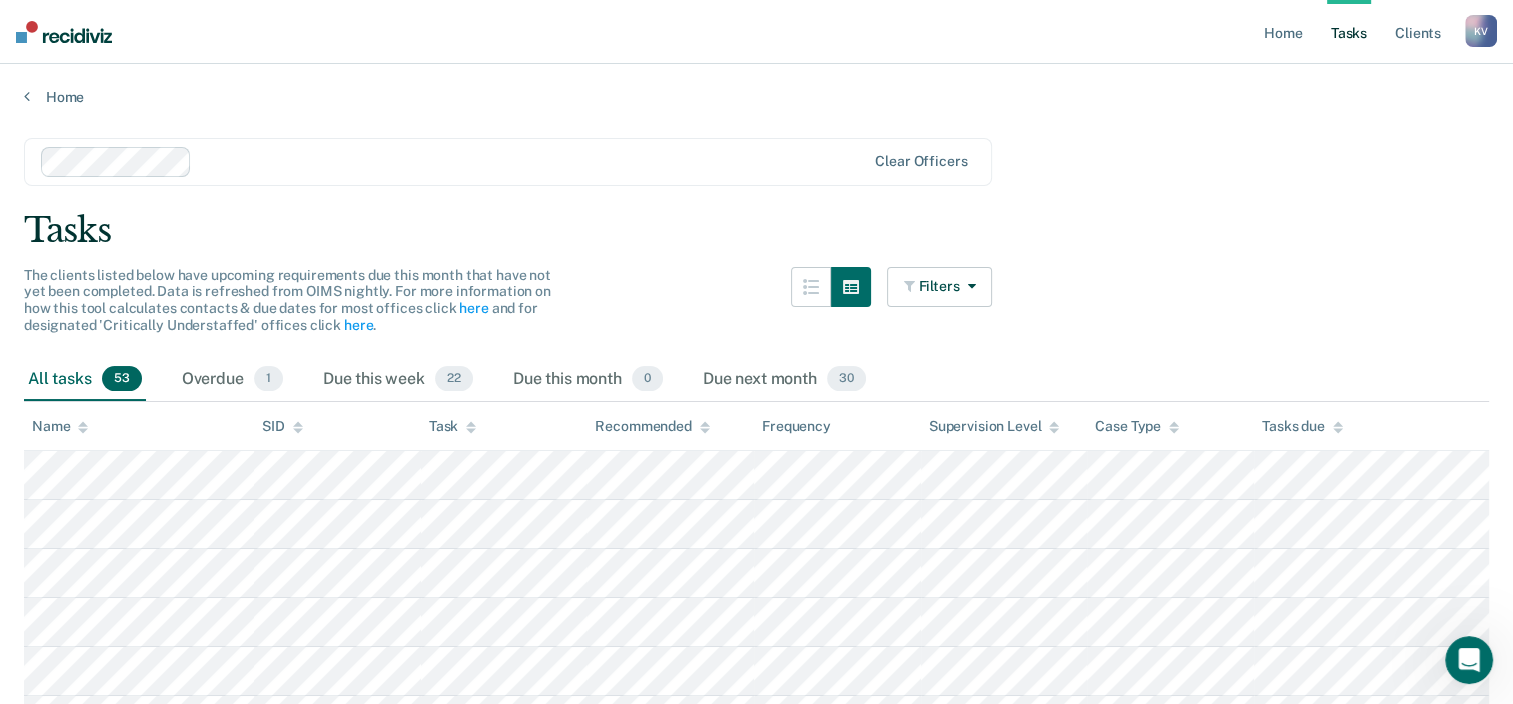 scroll, scrollTop: 0, scrollLeft: 0, axis: both 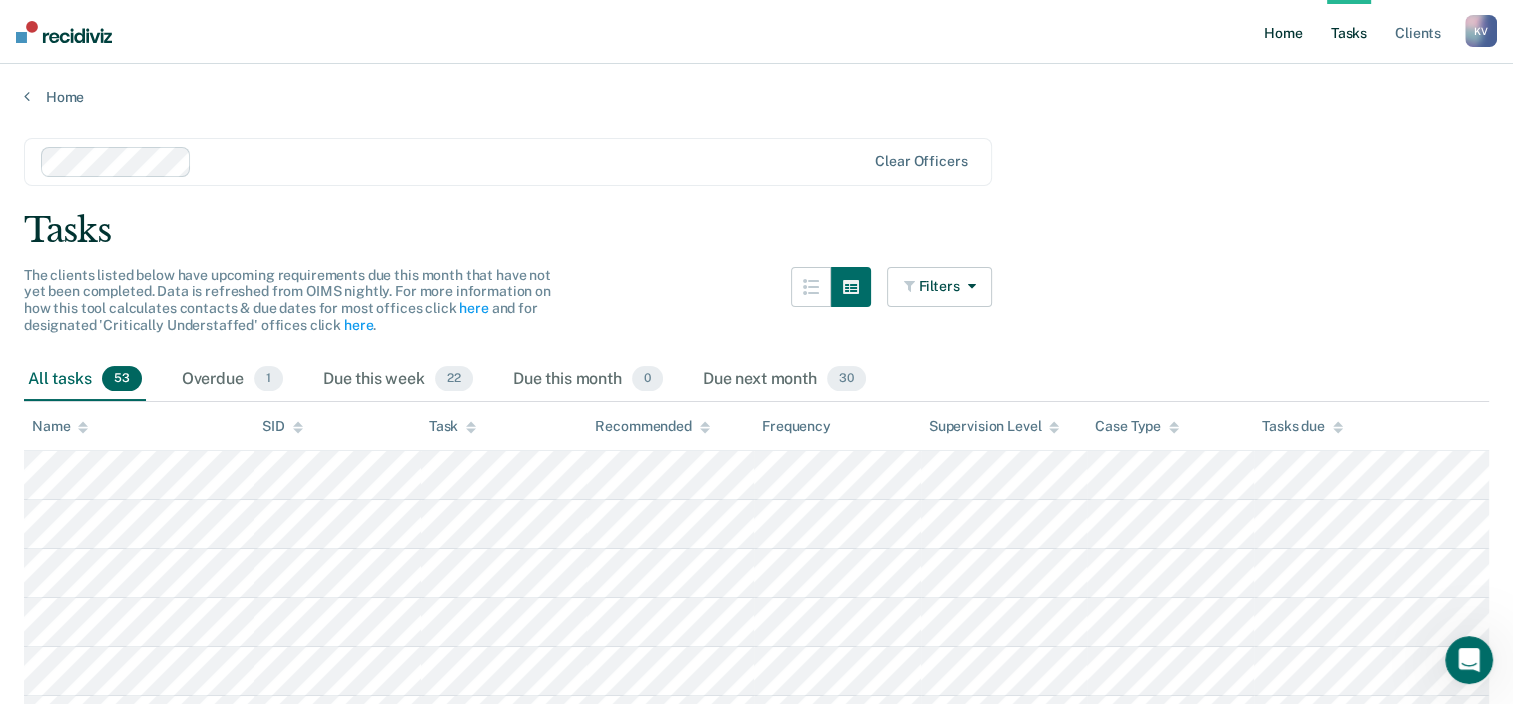 click on "Home" at bounding box center (1283, 32) 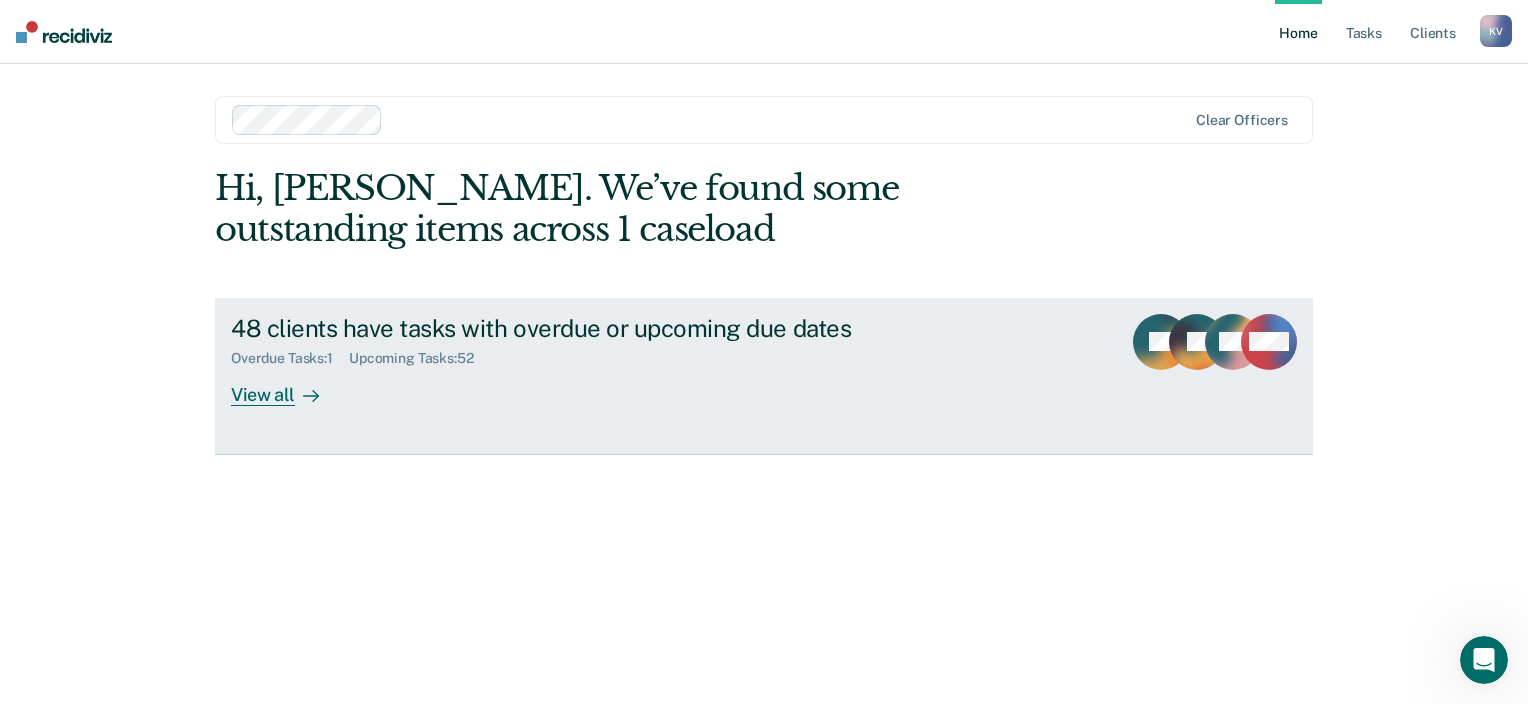 drag, startPoint x: 790, startPoint y: 385, endPoint x: 719, endPoint y: 351, distance: 78.72102 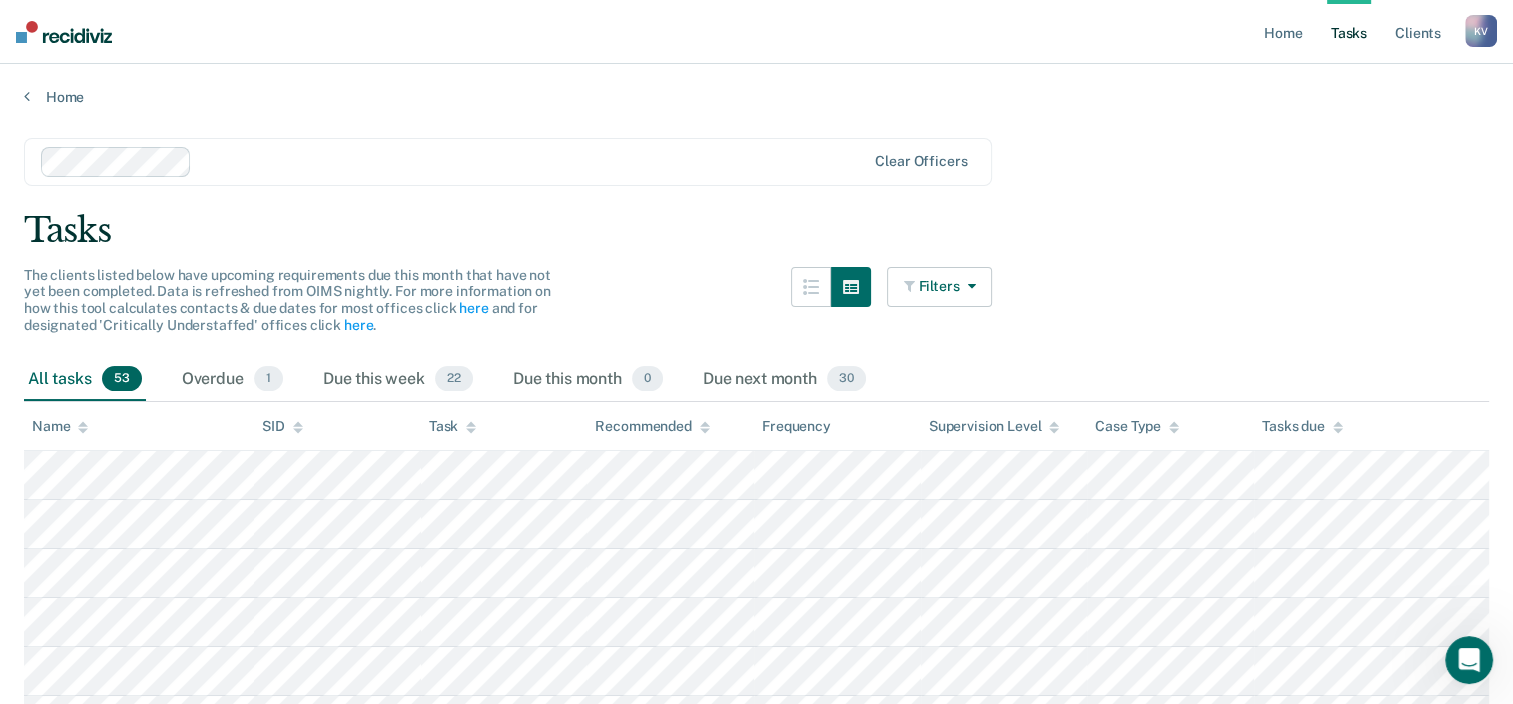 click on "Filters" at bounding box center [940, 287] 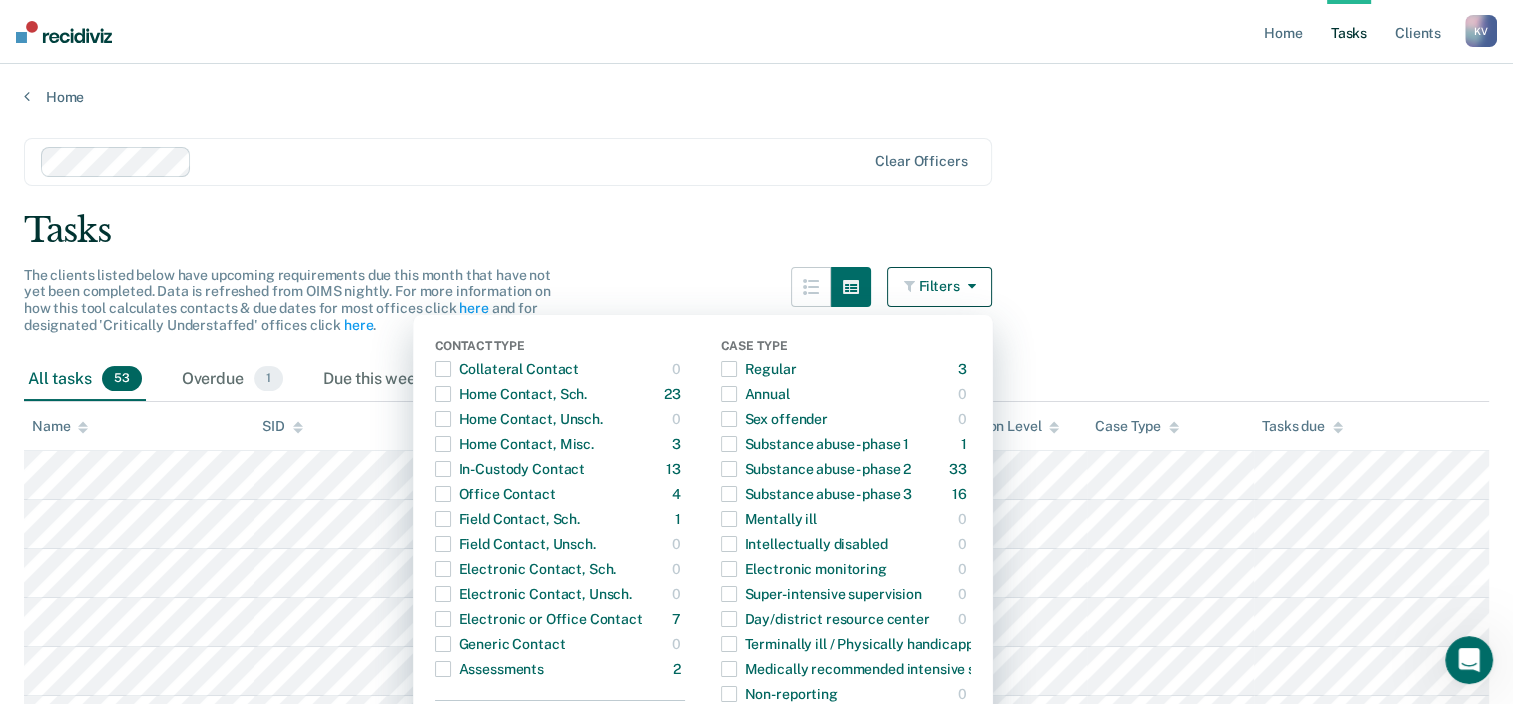 click on "Filters" at bounding box center (940, 287) 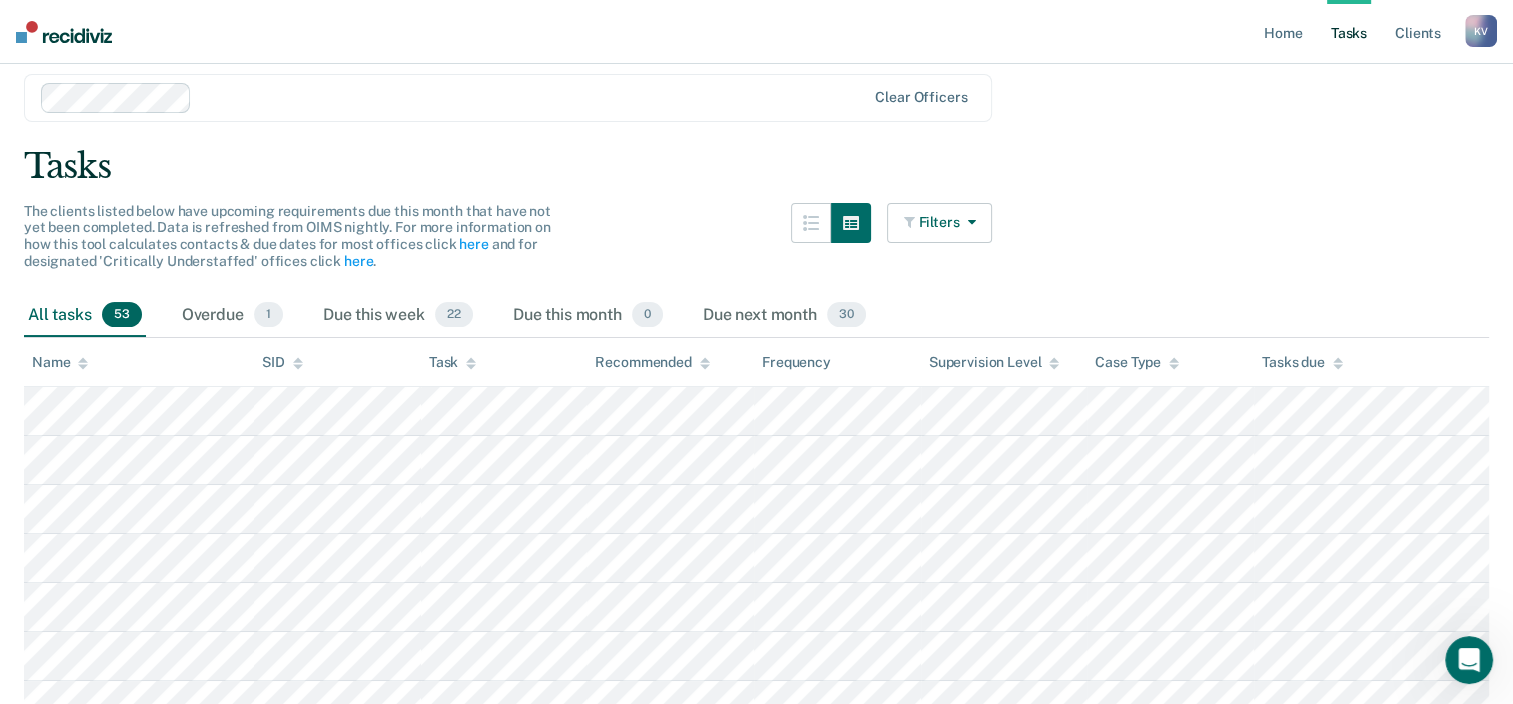 scroll, scrollTop: 100, scrollLeft: 0, axis: vertical 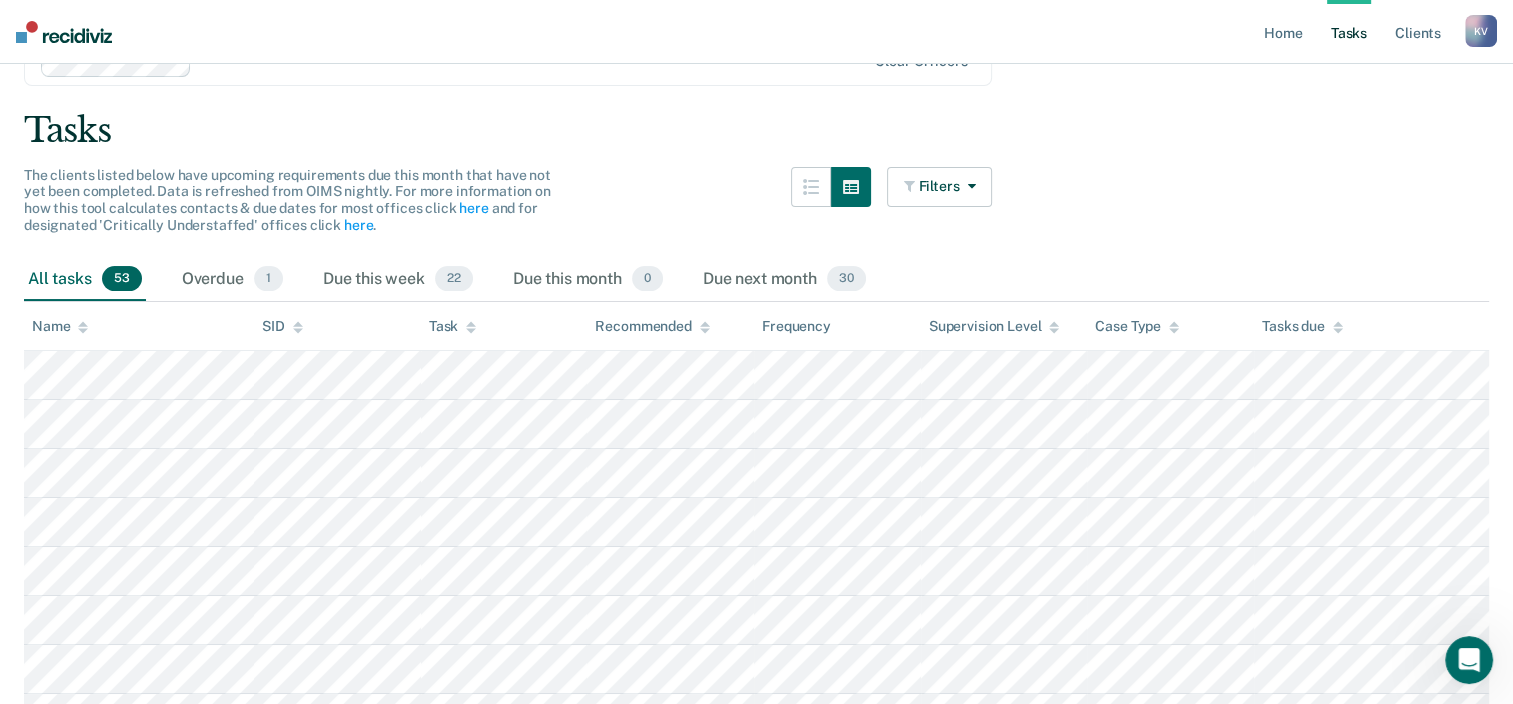 click at bounding box center [1469, 660] 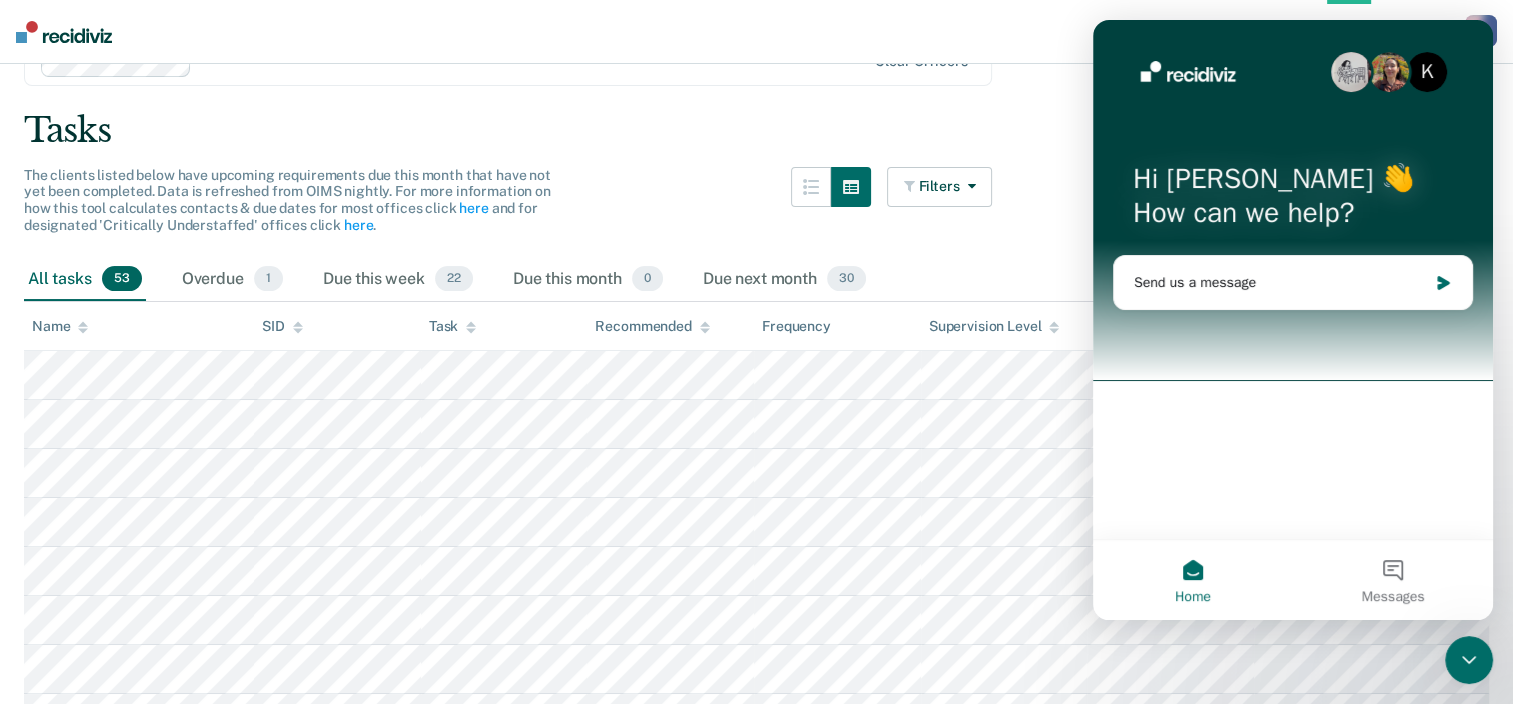 scroll, scrollTop: 0, scrollLeft: 0, axis: both 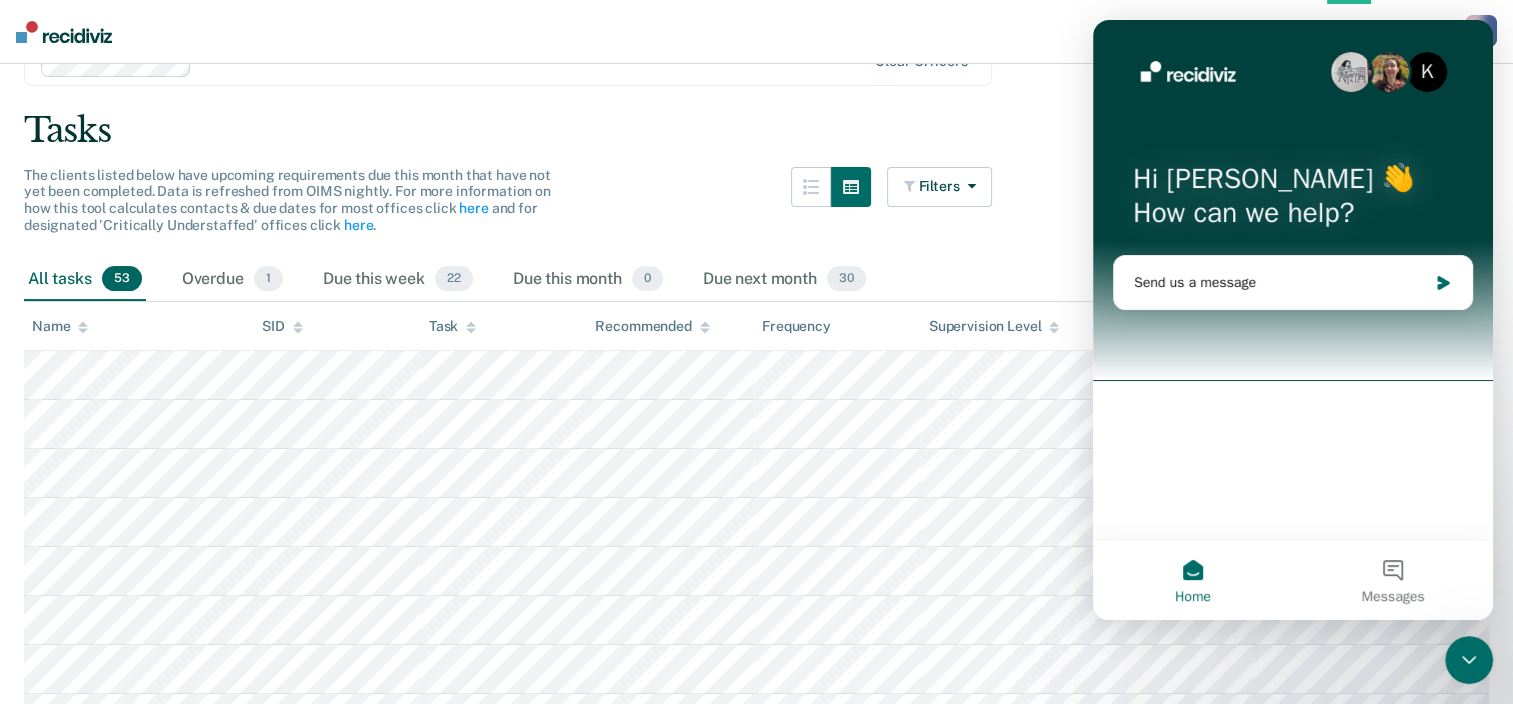 click 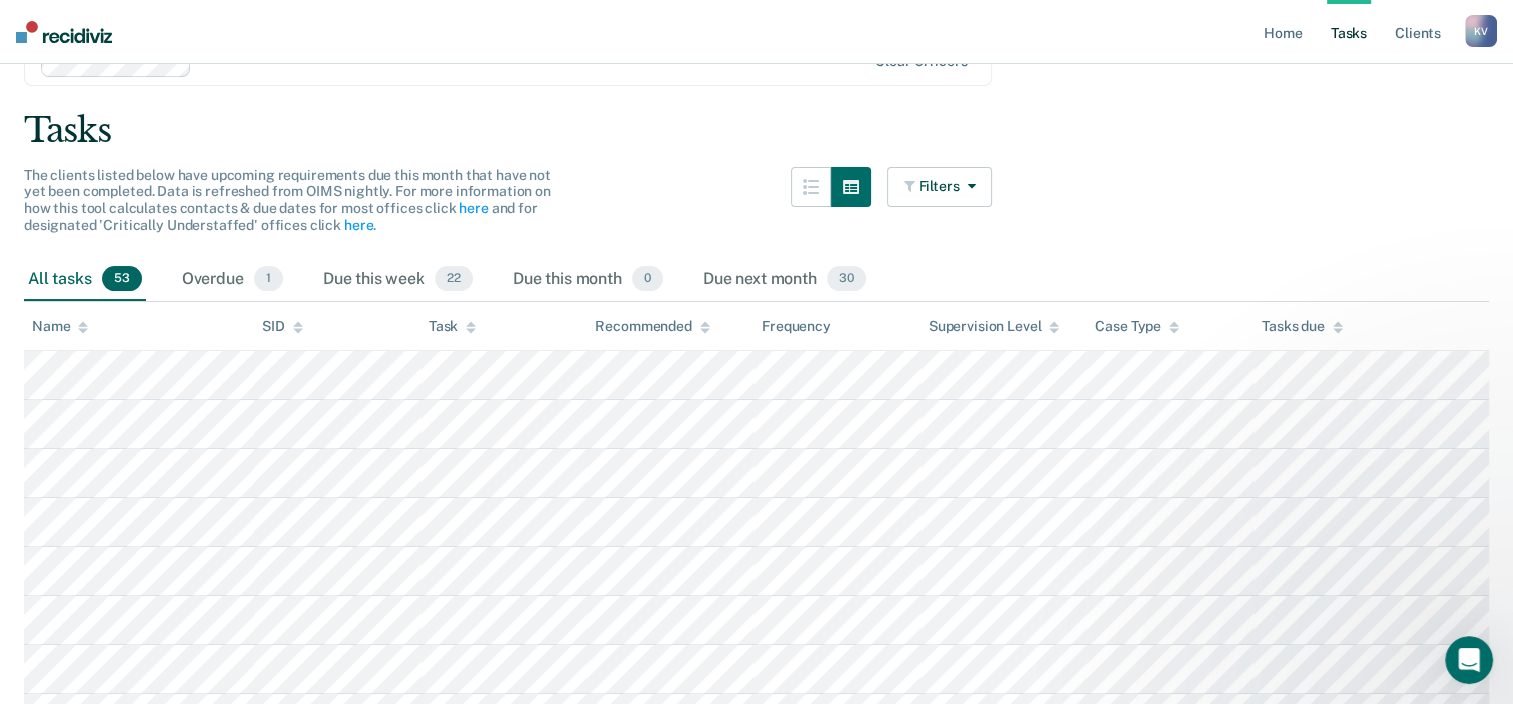 scroll, scrollTop: 0, scrollLeft: 0, axis: both 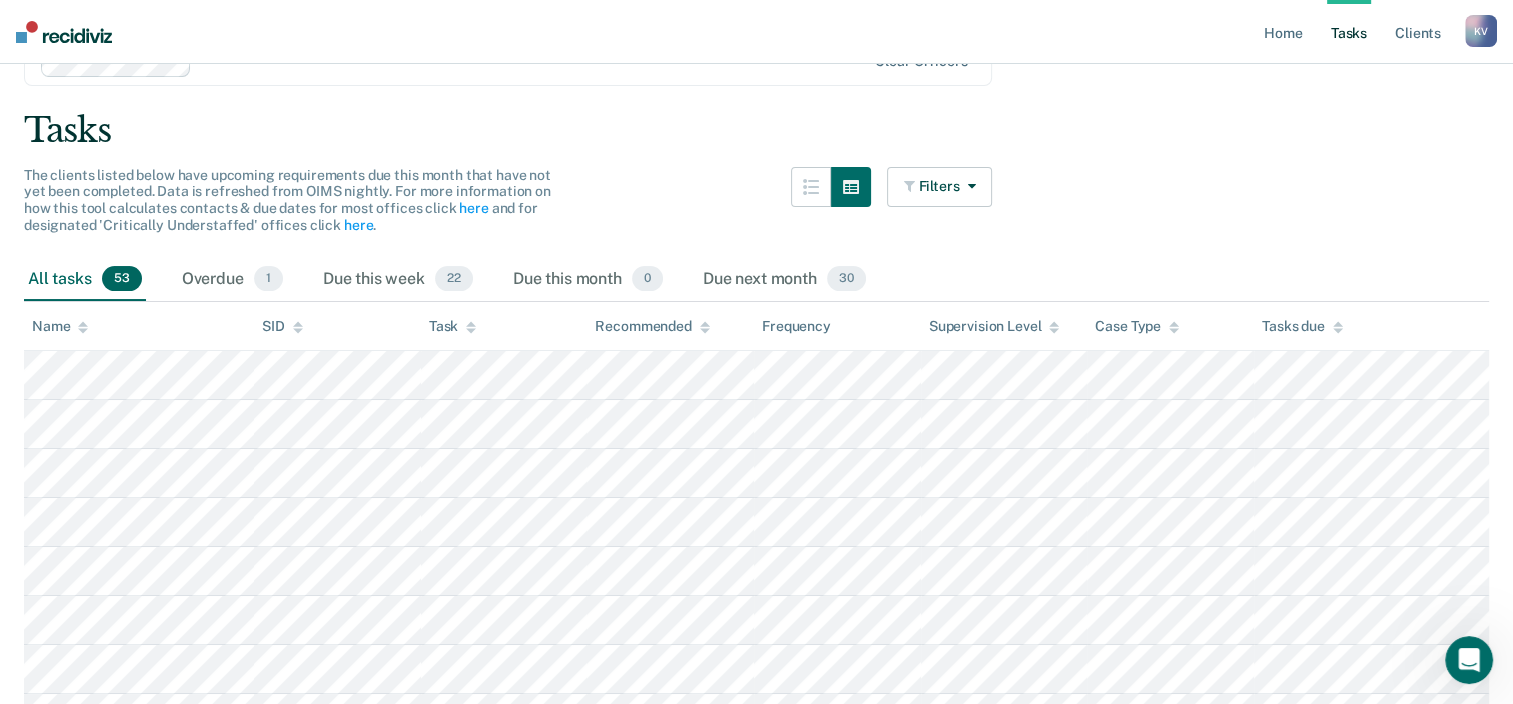 click 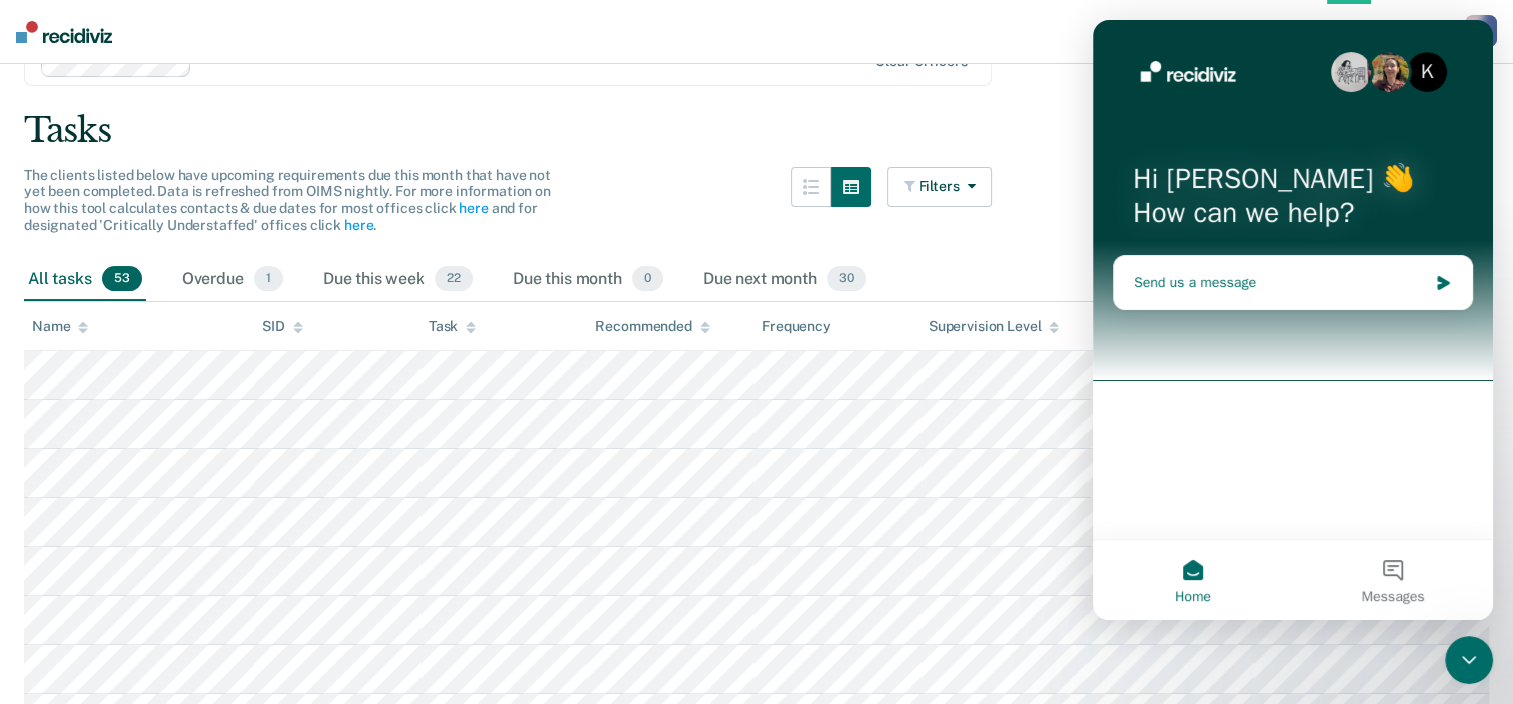 click on "Send us a message" at bounding box center (1280, 282) 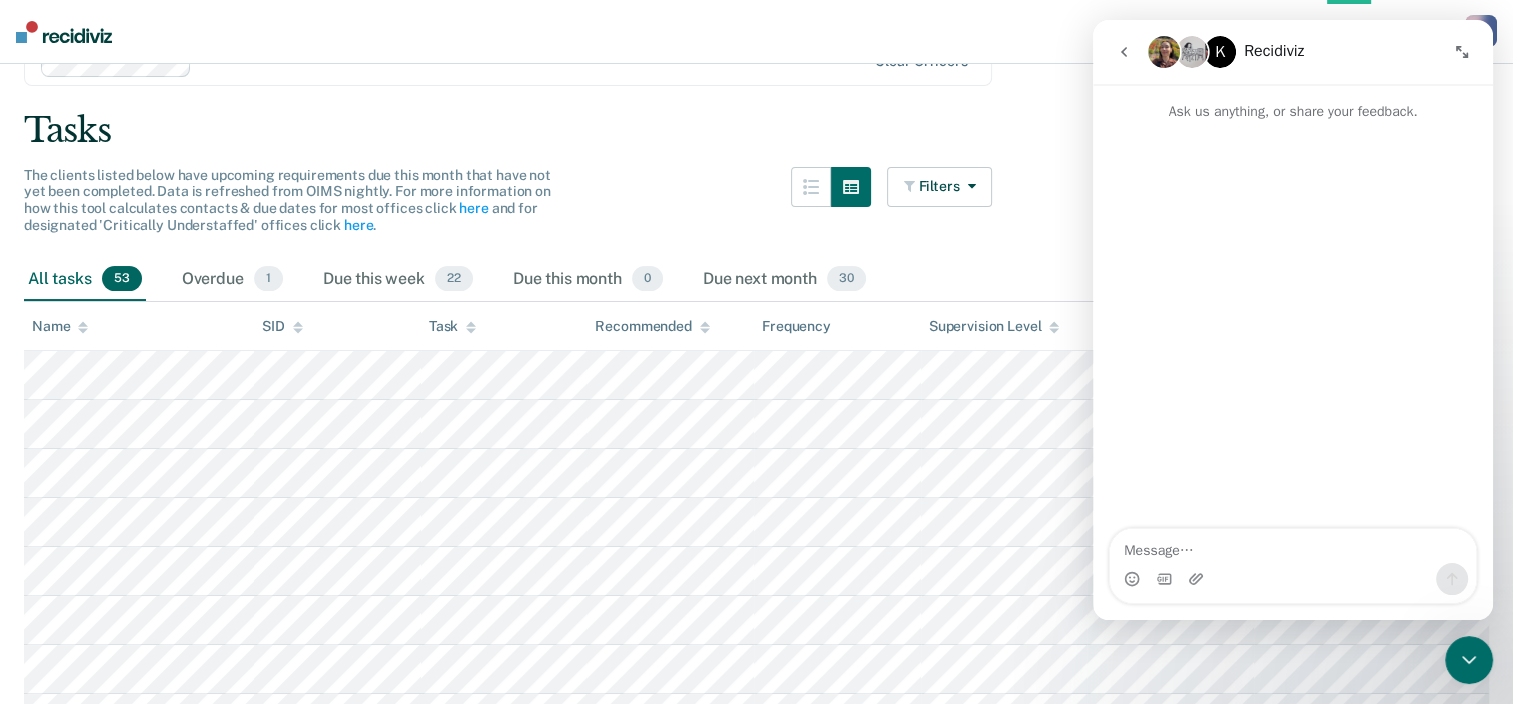 click on "K" at bounding box center [1220, 52] 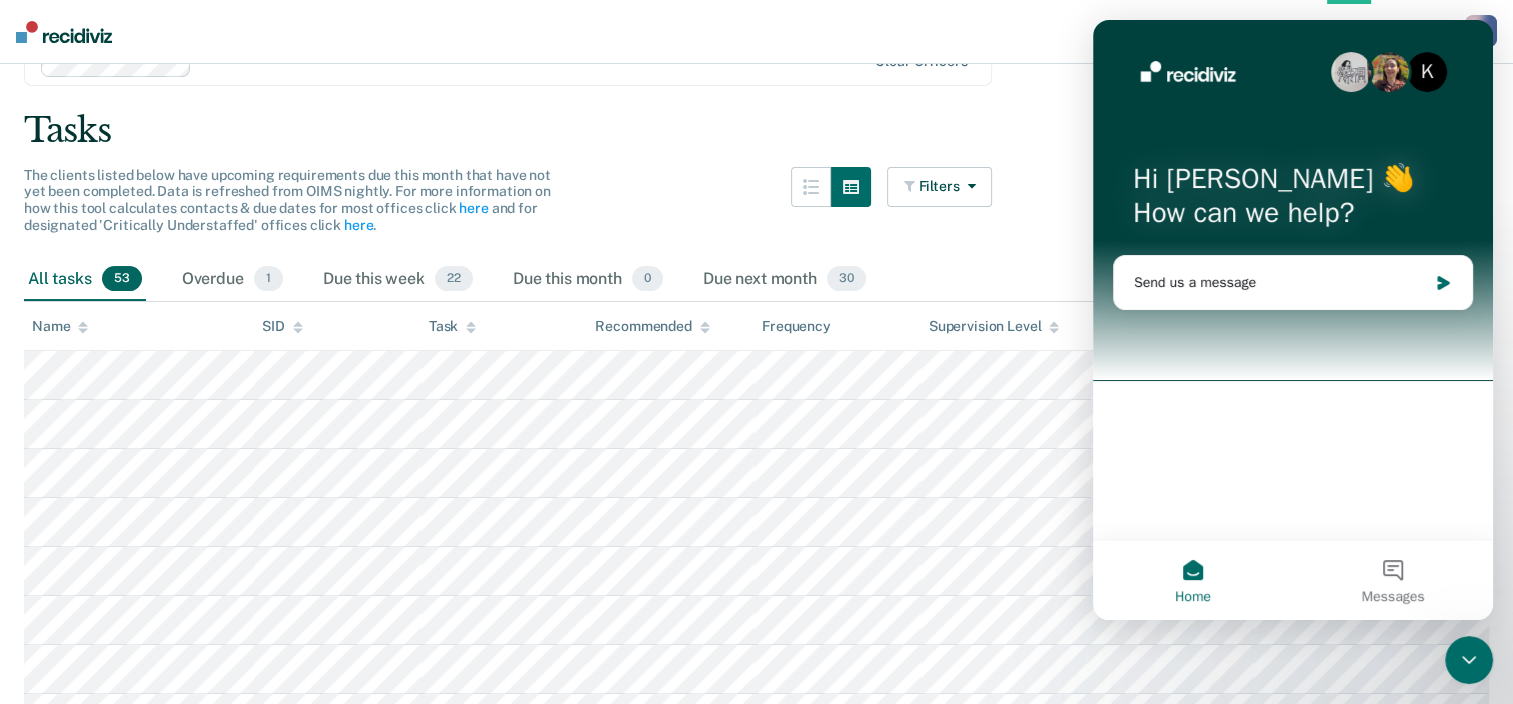 click on "K" at bounding box center [1427, 72] 